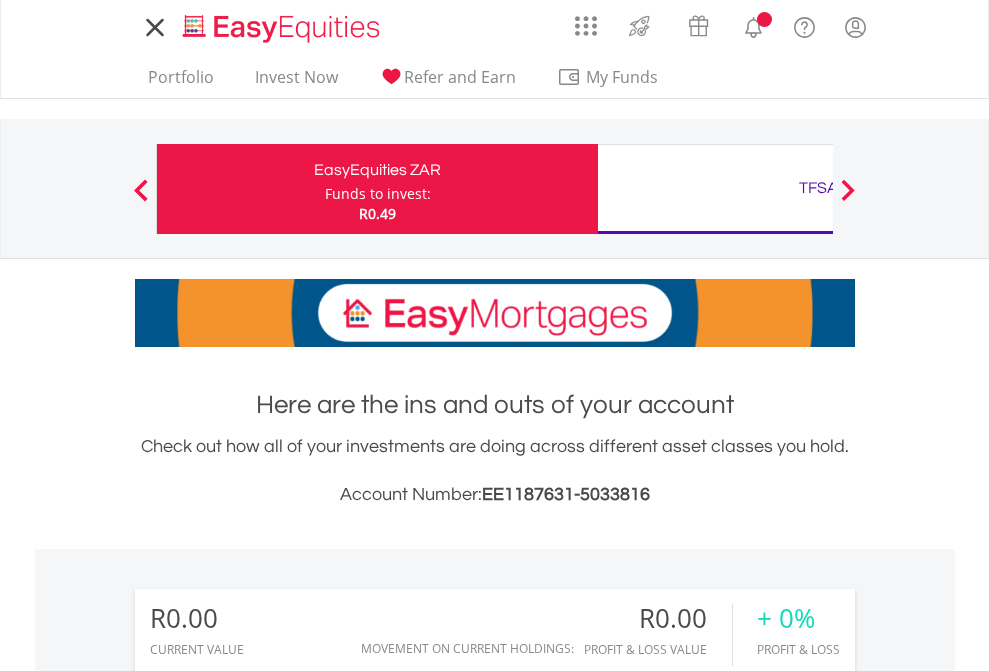 scroll, scrollTop: 0, scrollLeft: 0, axis: both 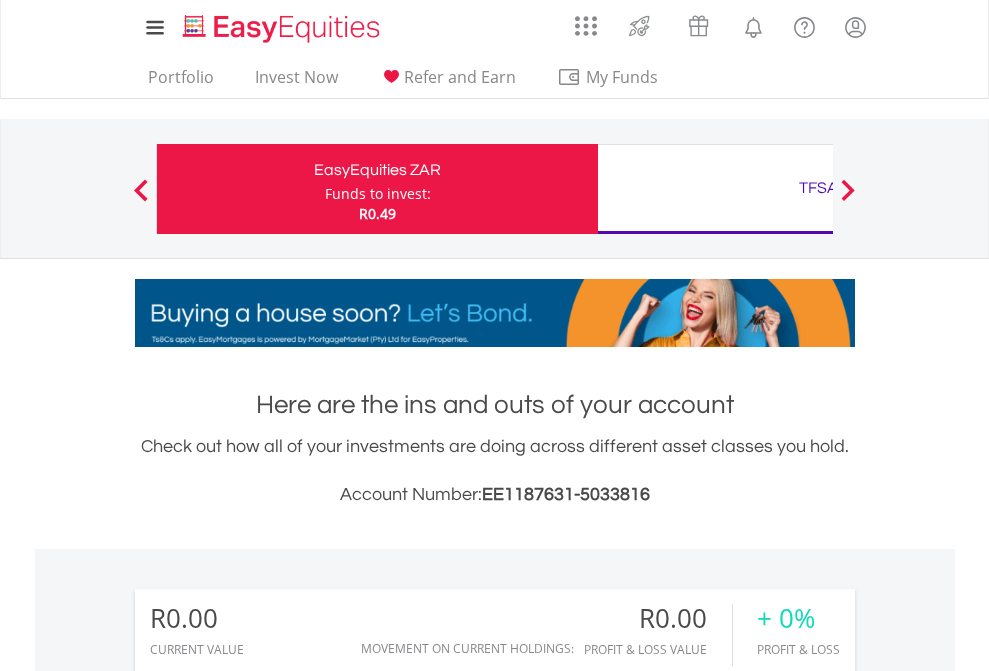 click on "Funds to invest:" at bounding box center [378, 194] 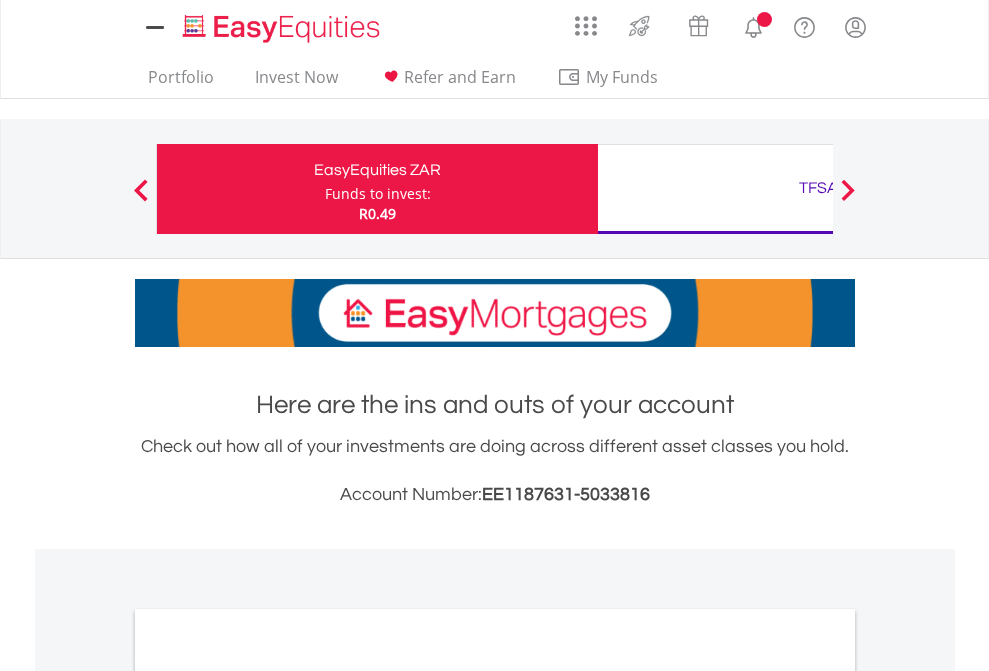 scroll, scrollTop: 0, scrollLeft: 0, axis: both 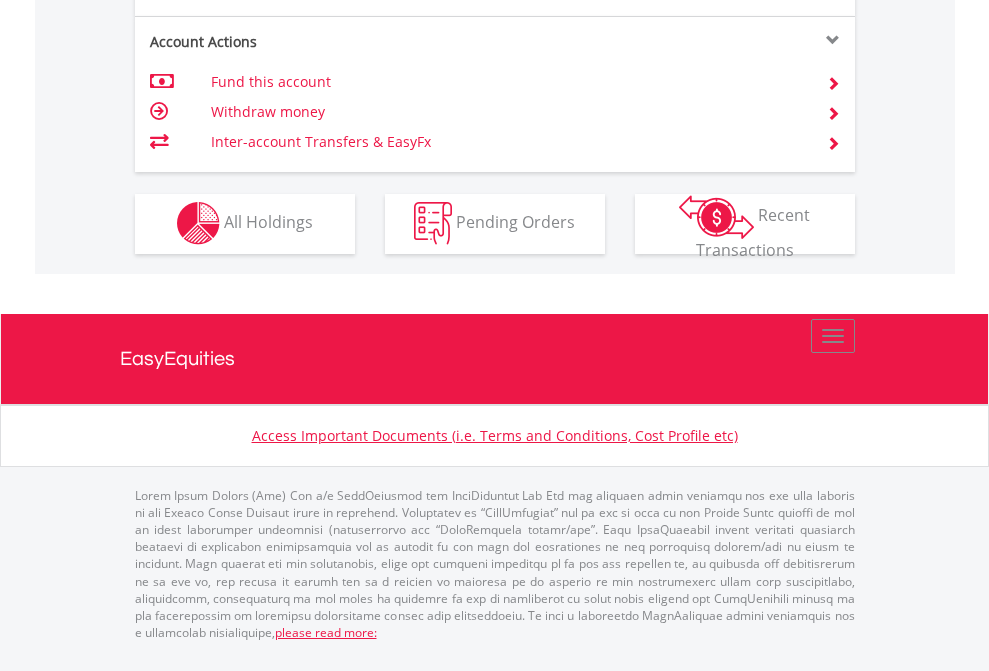 click on "Investment types" at bounding box center (706, -353) 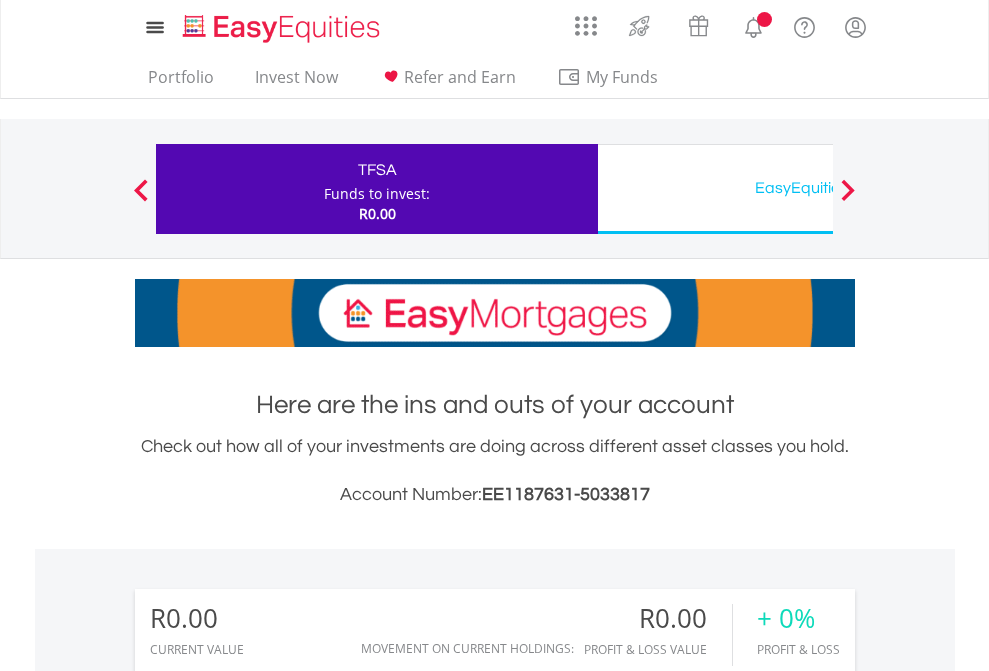 scroll, scrollTop: 0, scrollLeft: 0, axis: both 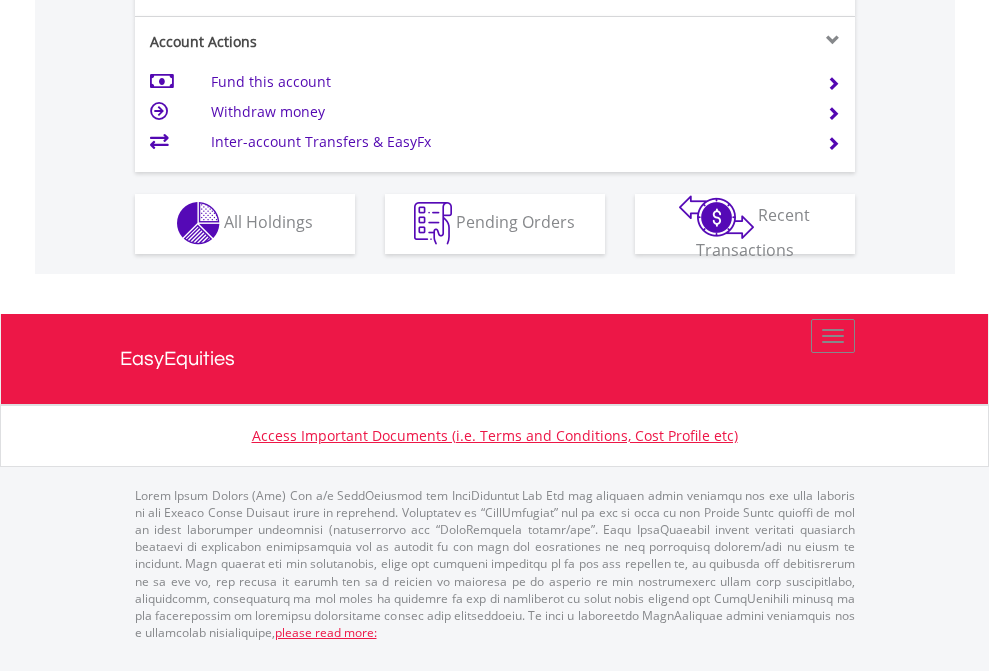 click on "Investment types" at bounding box center (706, -353) 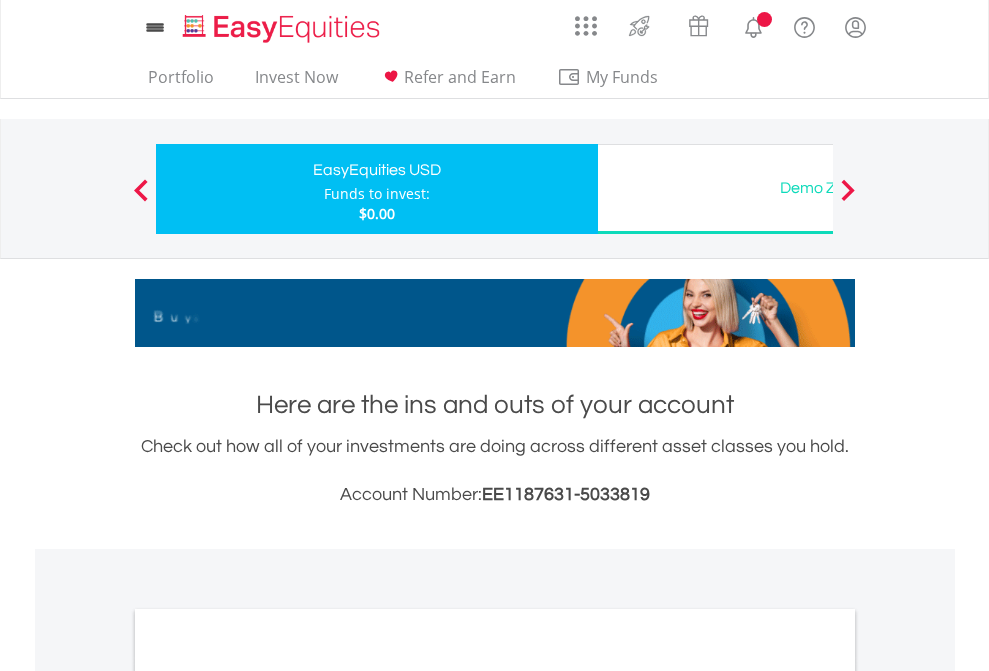 scroll, scrollTop: 0, scrollLeft: 0, axis: both 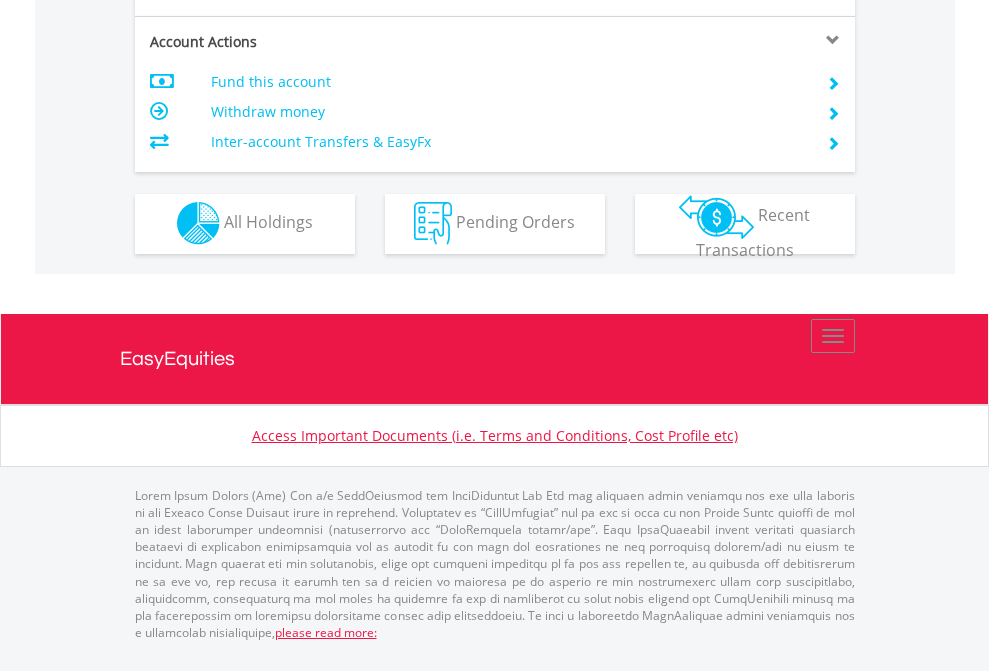 click on "Investment types" at bounding box center (706, -353) 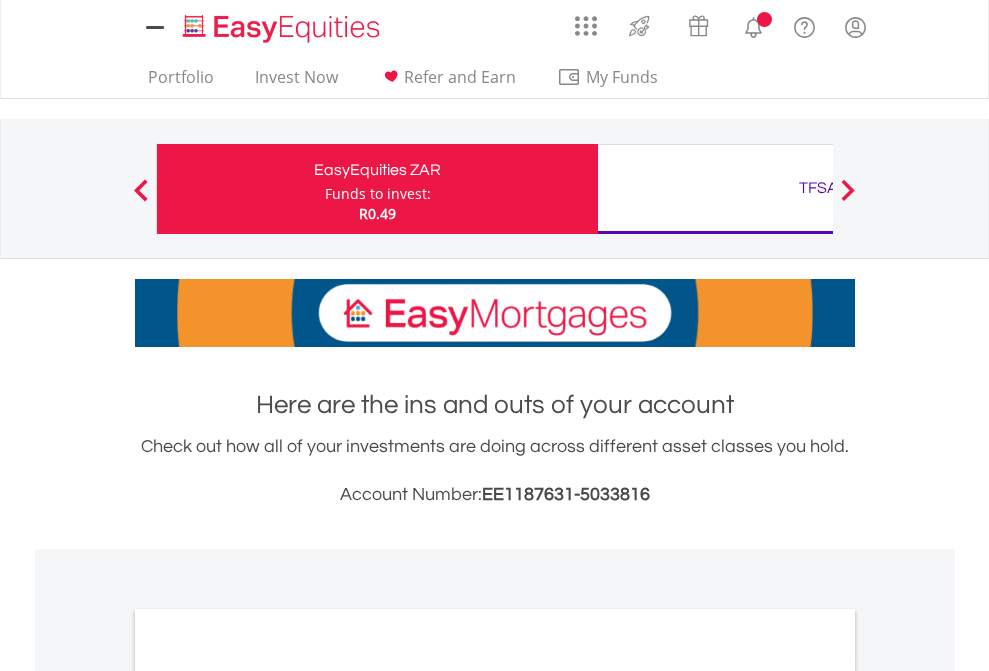 scroll, scrollTop: 0, scrollLeft: 0, axis: both 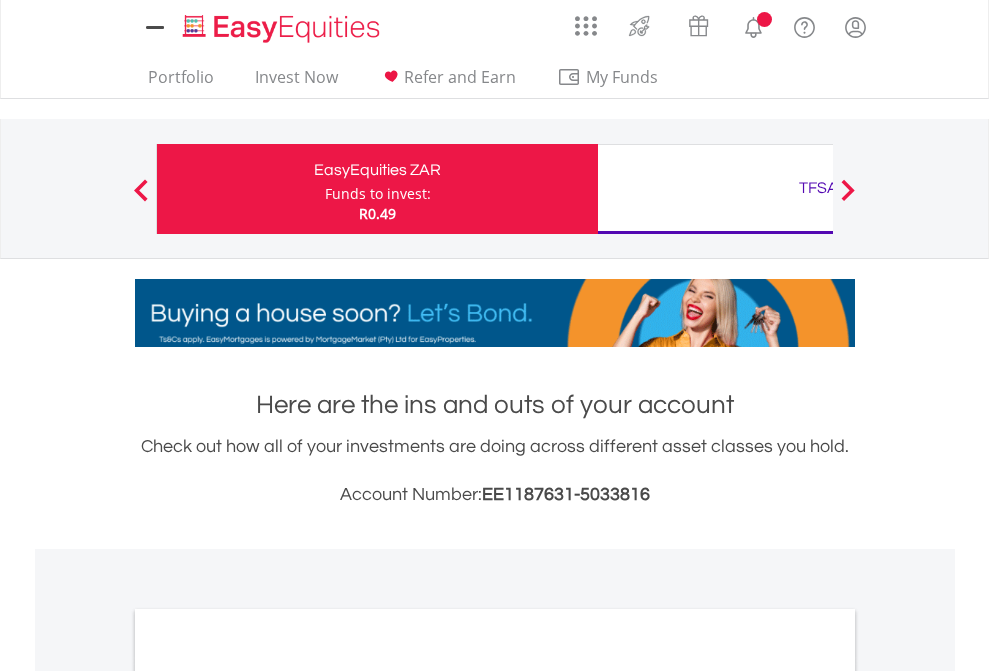 click on "All Holdings" at bounding box center (268, 1096) 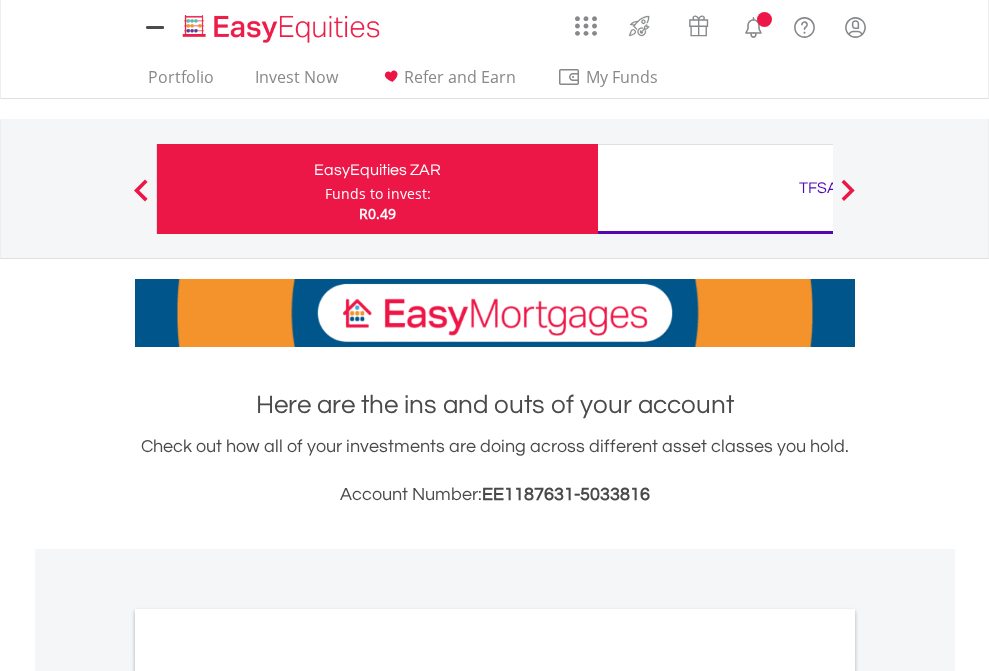 scroll, scrollTop: 1202, scrollLeft: 0, axis: vertical 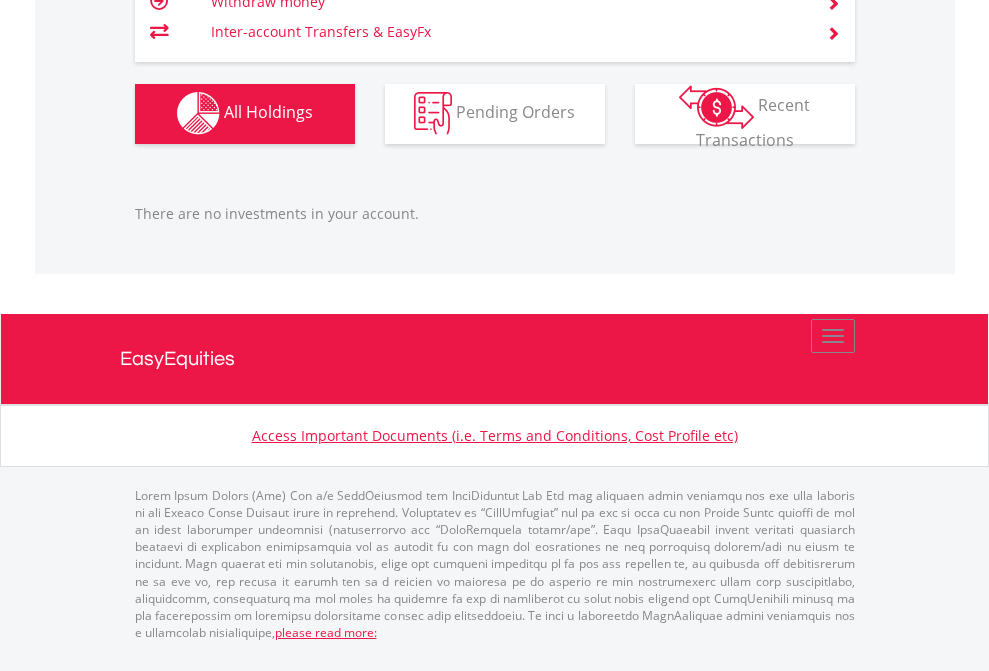 click on "TFSA" at bounding box center [818, -1142] 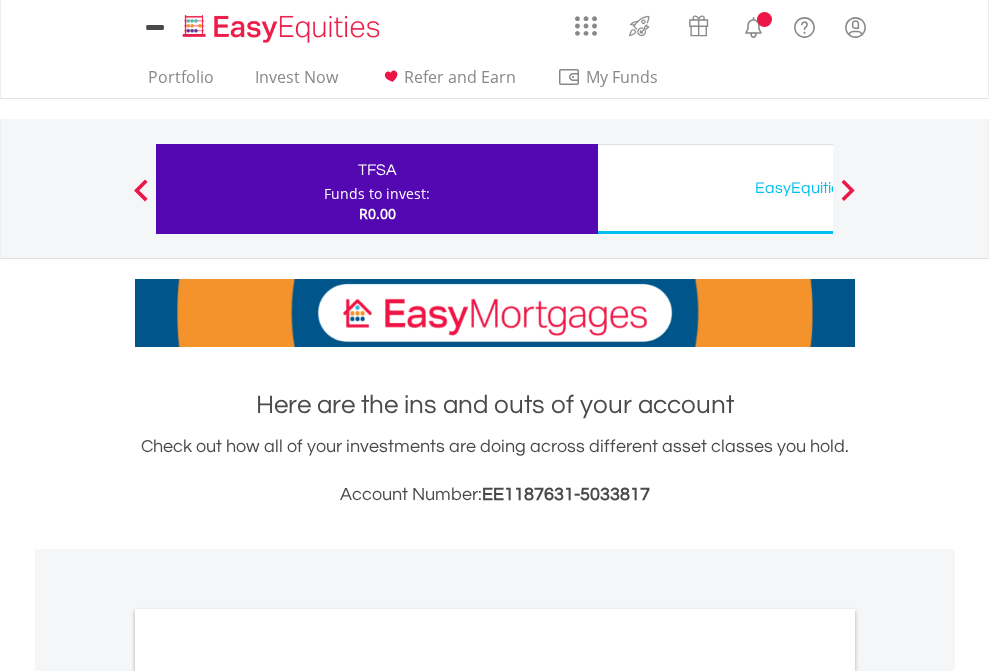 scroll, scrollTop: 0, scrollLeft: 0, axis: both 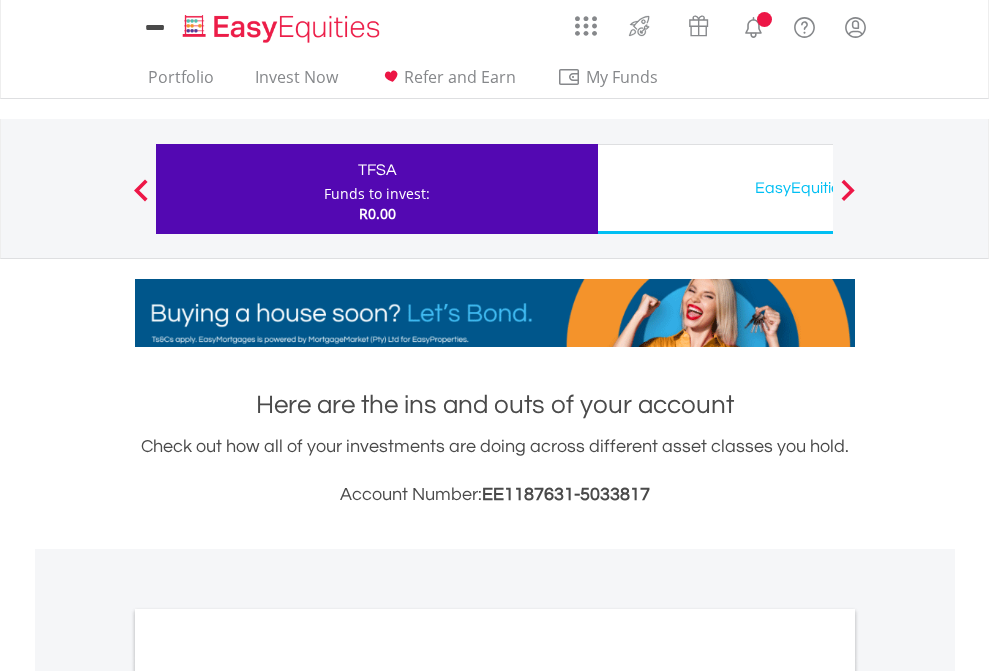 click on "All Holdings" at bounding box center (268, 1096) 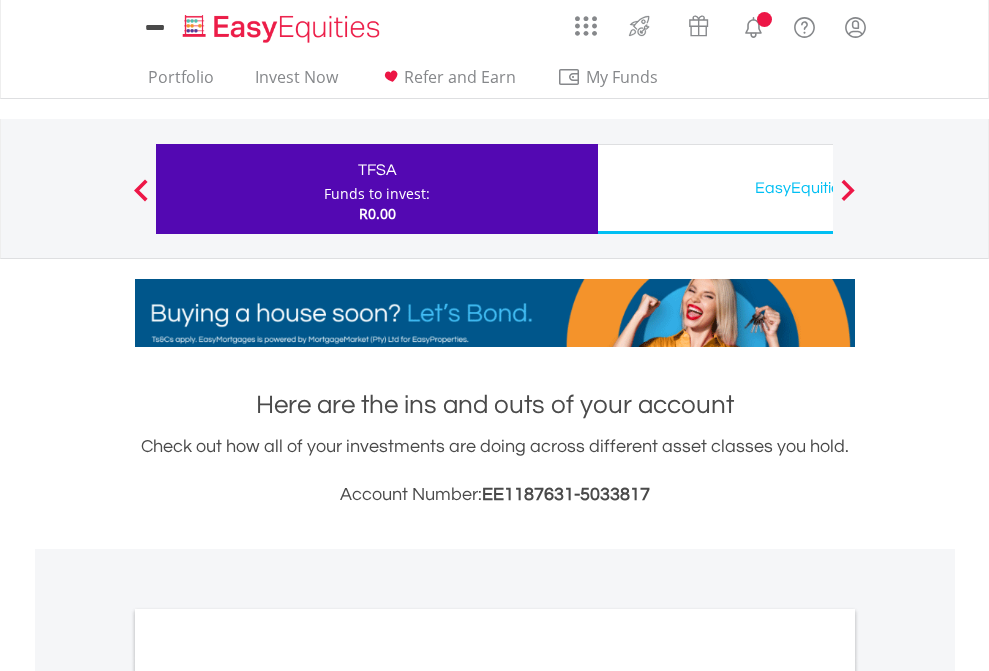 scroll, scrollTop: 1202, scrollLeft: 0, axis: vertical 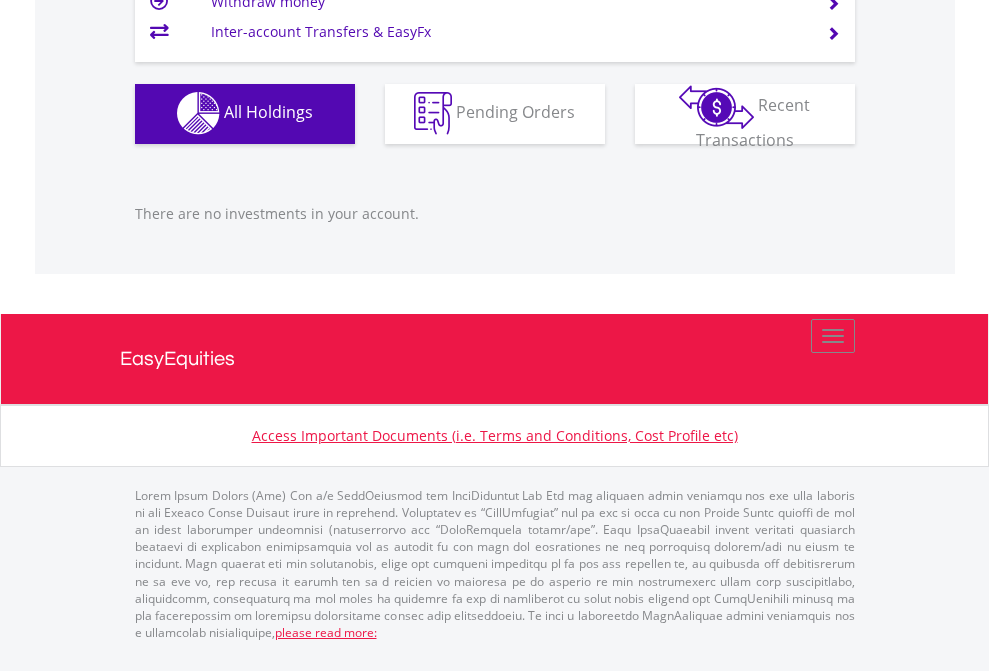click on "EasyEquities USD" at bounding box center [818, -1142] 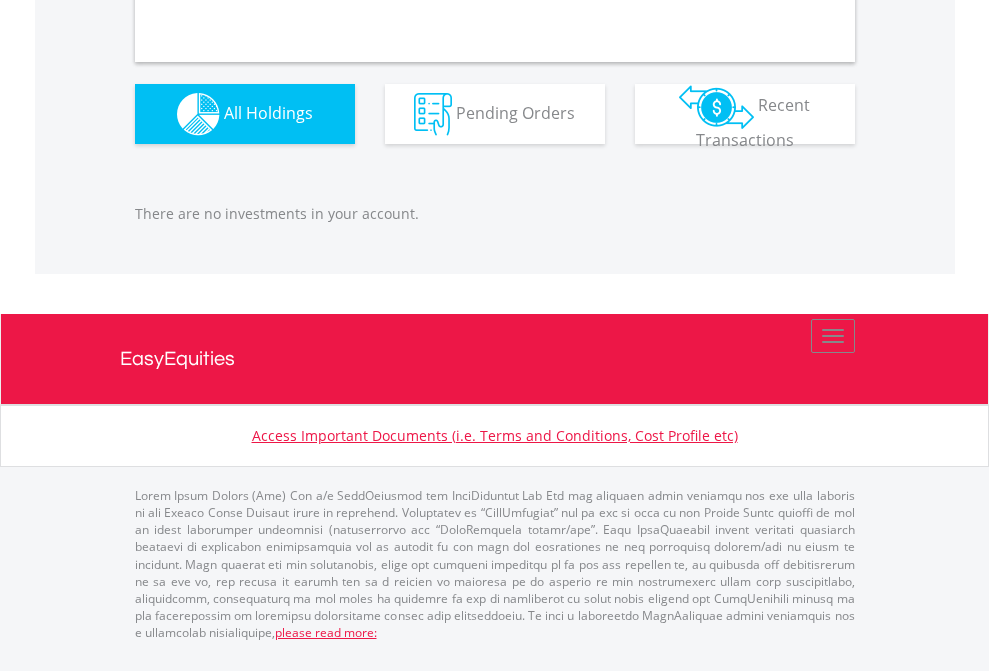 scroll, scrollTop: 1980, scrollLeft: 0, axis: vertical 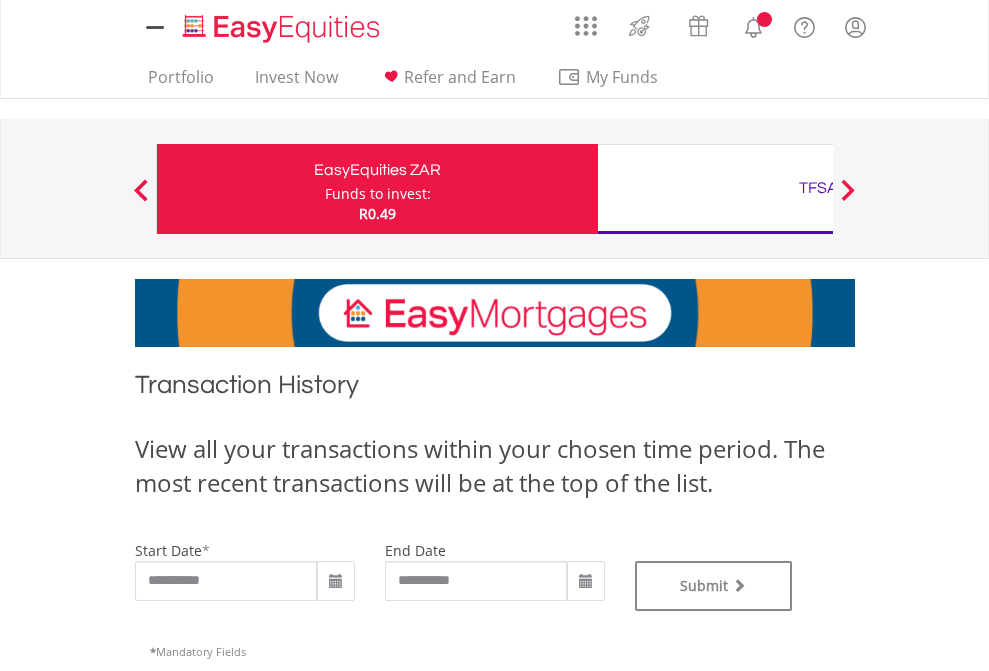 type on "**********" 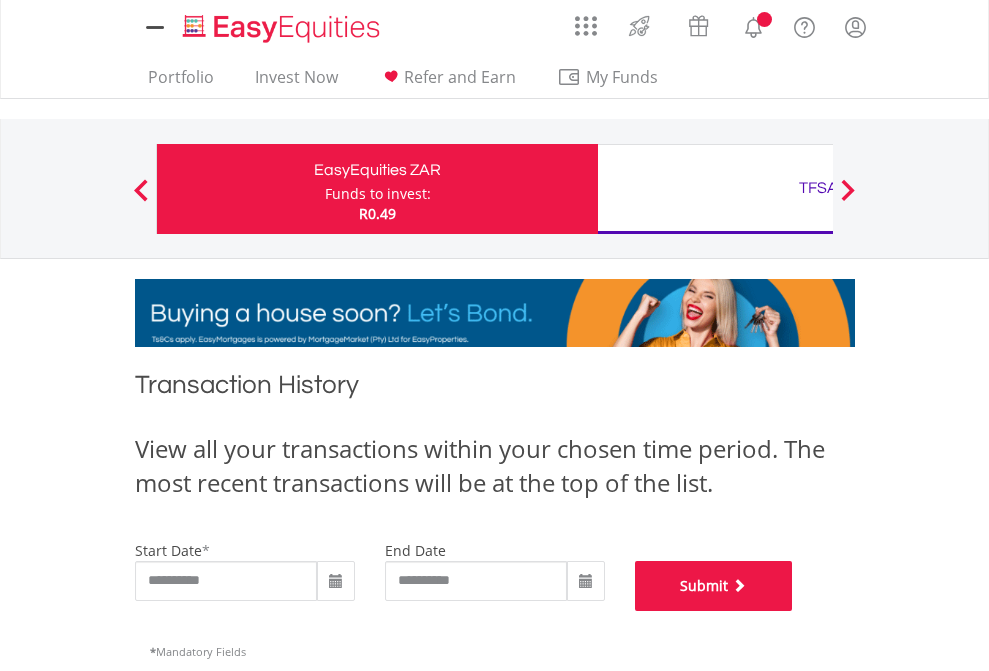 click on "Submit" at bounding box center [714, 586] 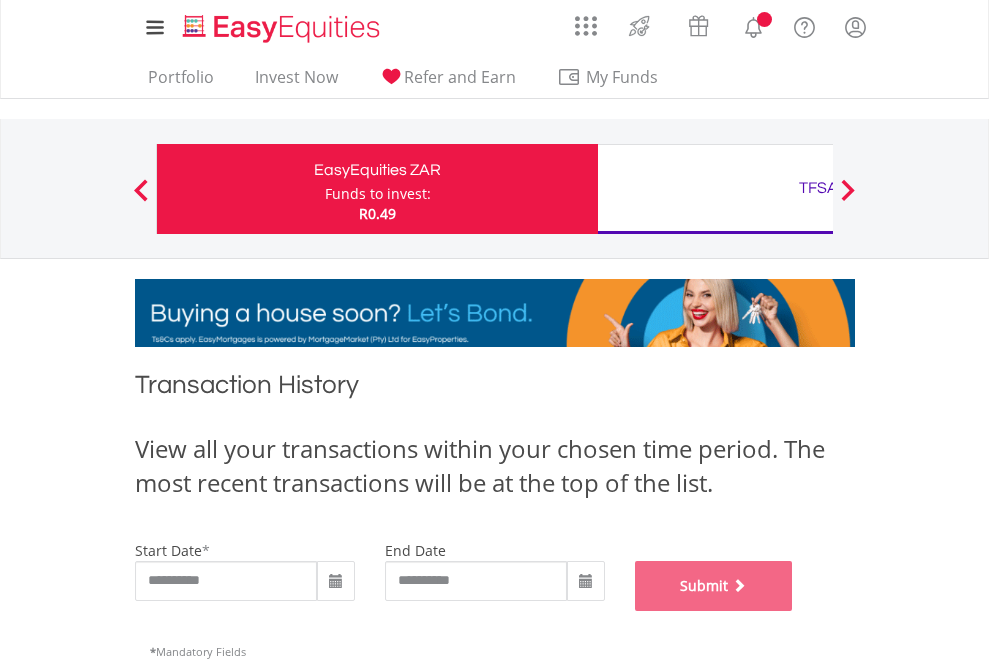 scroll, scrollTop: 811, scrollLeft: 0, axis: vertical 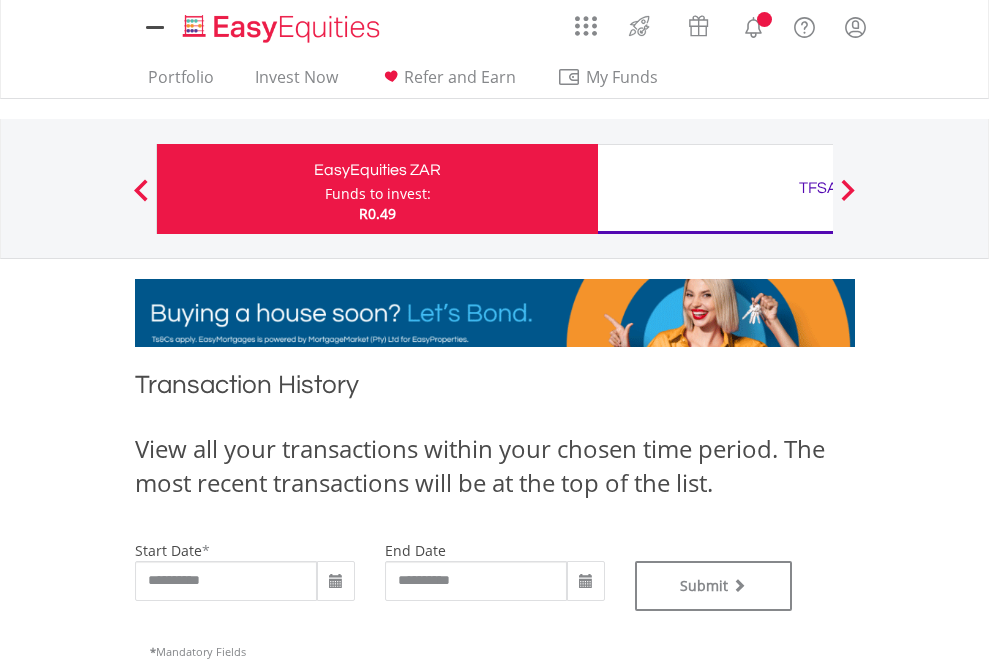 click on "TFSA" at bounding box center (818, 188) 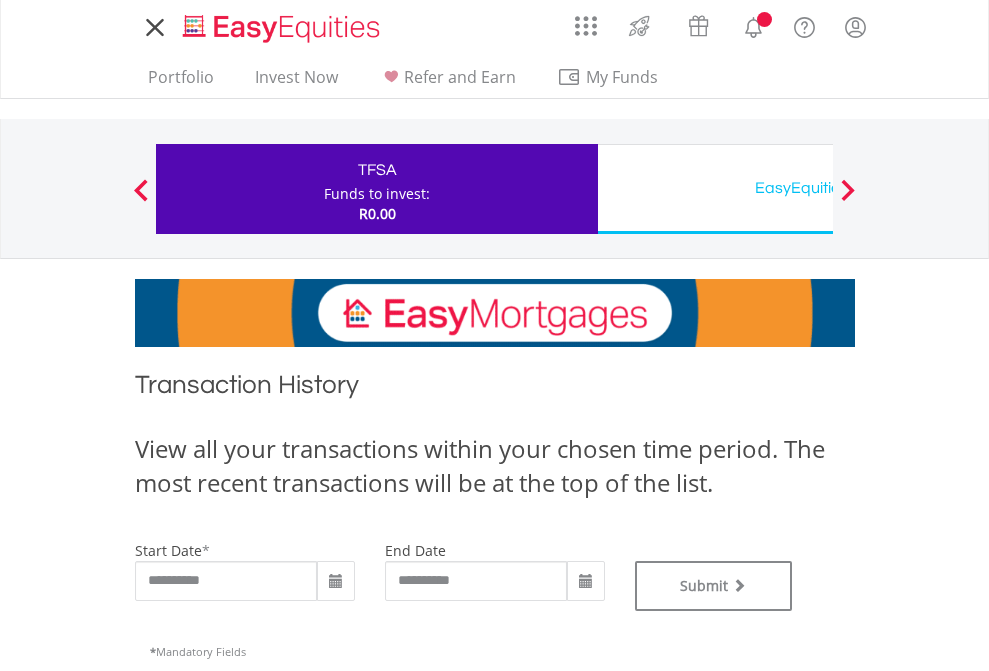 scroll, scrollTop: 0, scrollLeft: 0, axis: both 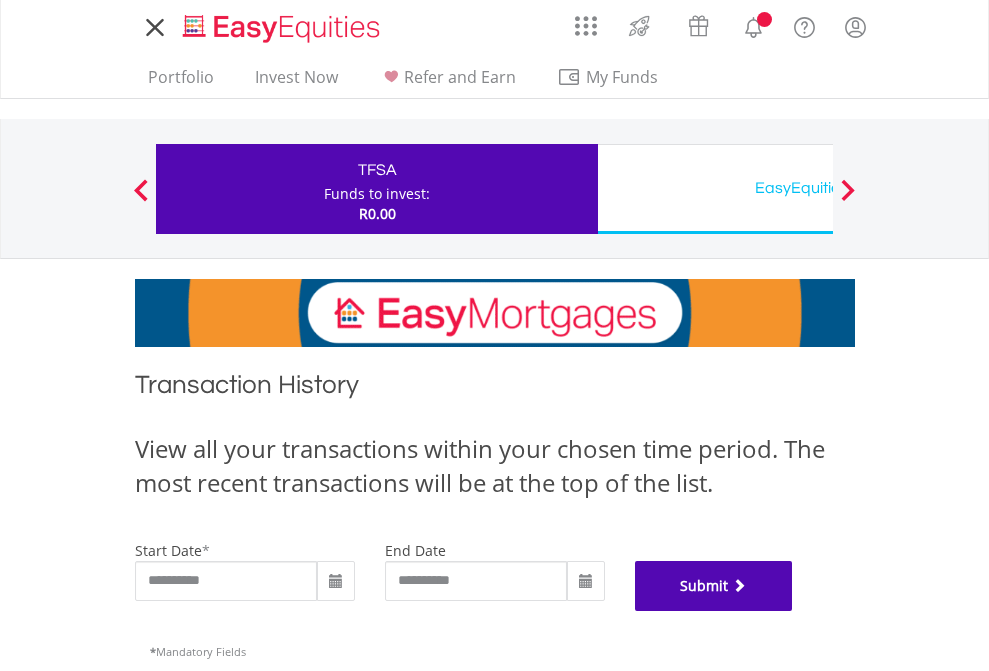 click on "Submit" at bounding box center [714, 586] 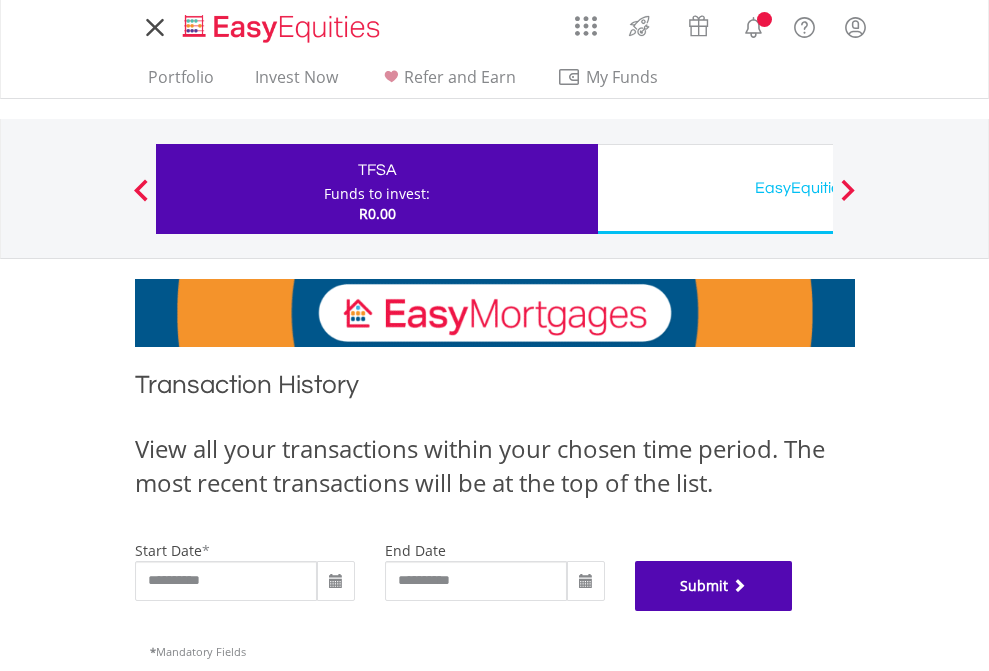 scroll, scrollTop: 811, scrollLeft: 0, axis: vertical 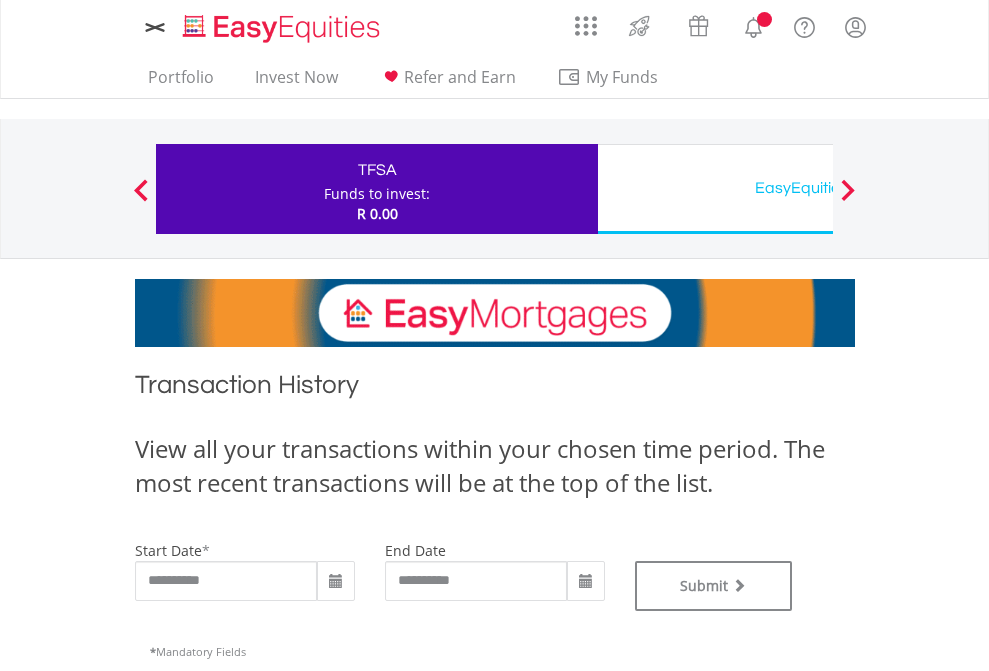click on "EasyEquities USD" at bounding box center [818, 188] 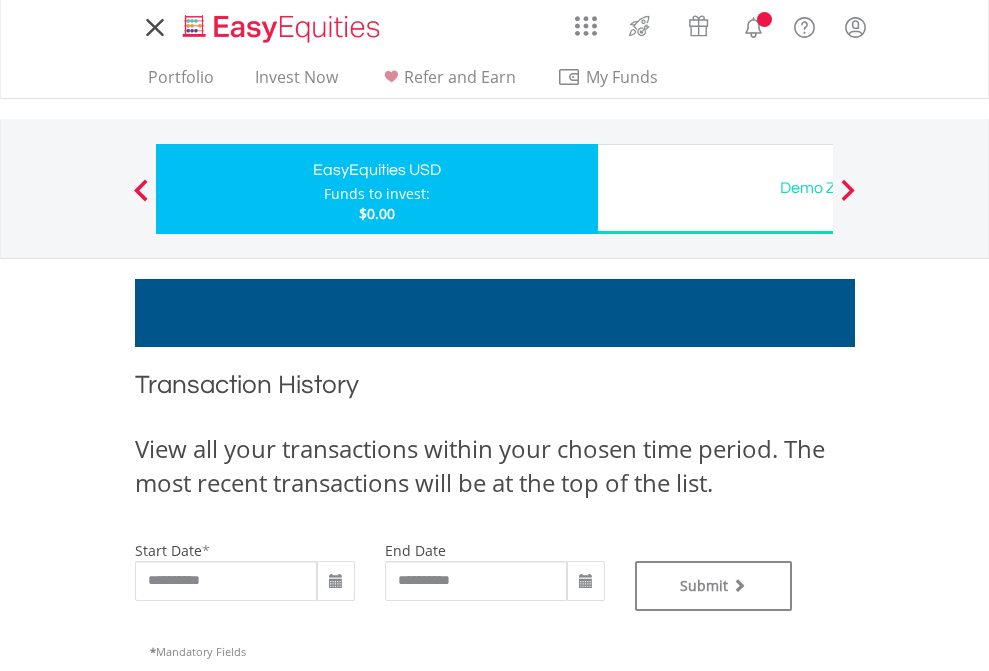 scroll, scrollTop: 0, scrollLeft: 0, axis: both 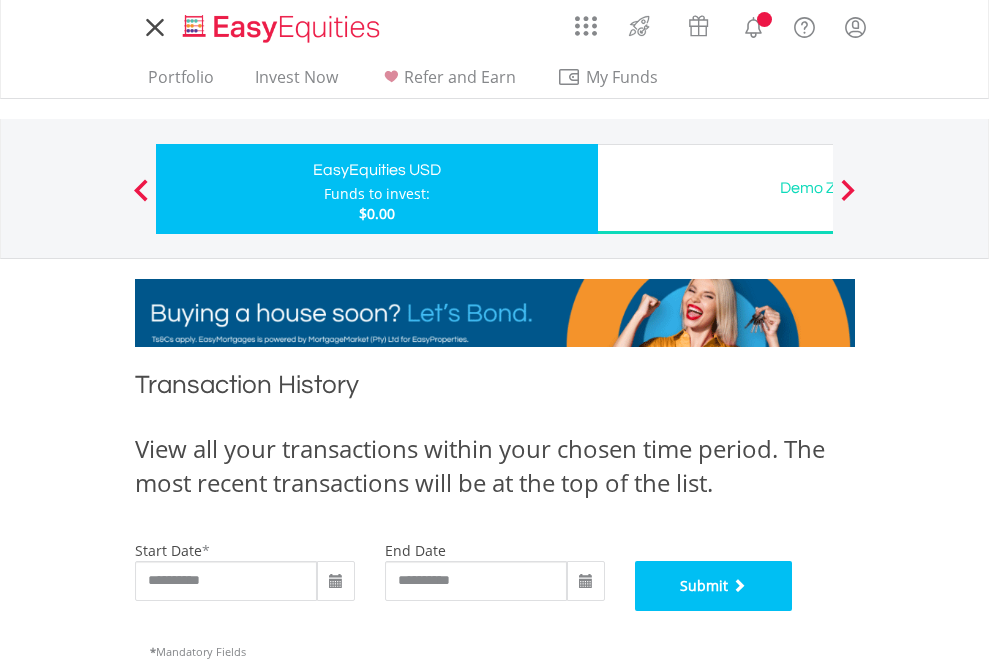 click on "Submit" at bounding box center (714, 586) 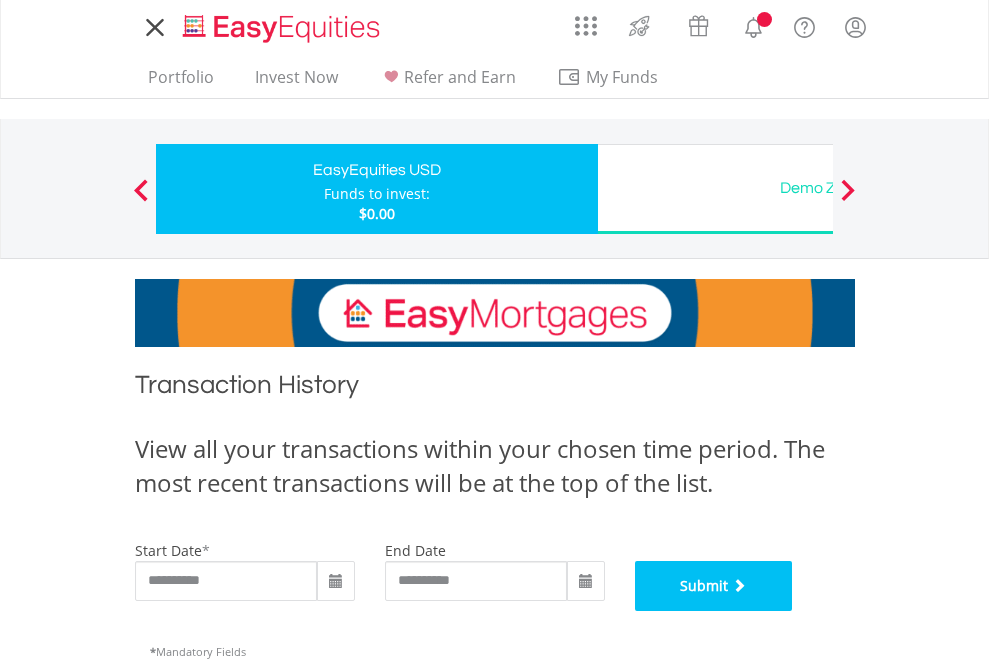 scroll, scrollTop: 811, scrollLeft: 0, axis: vertical 